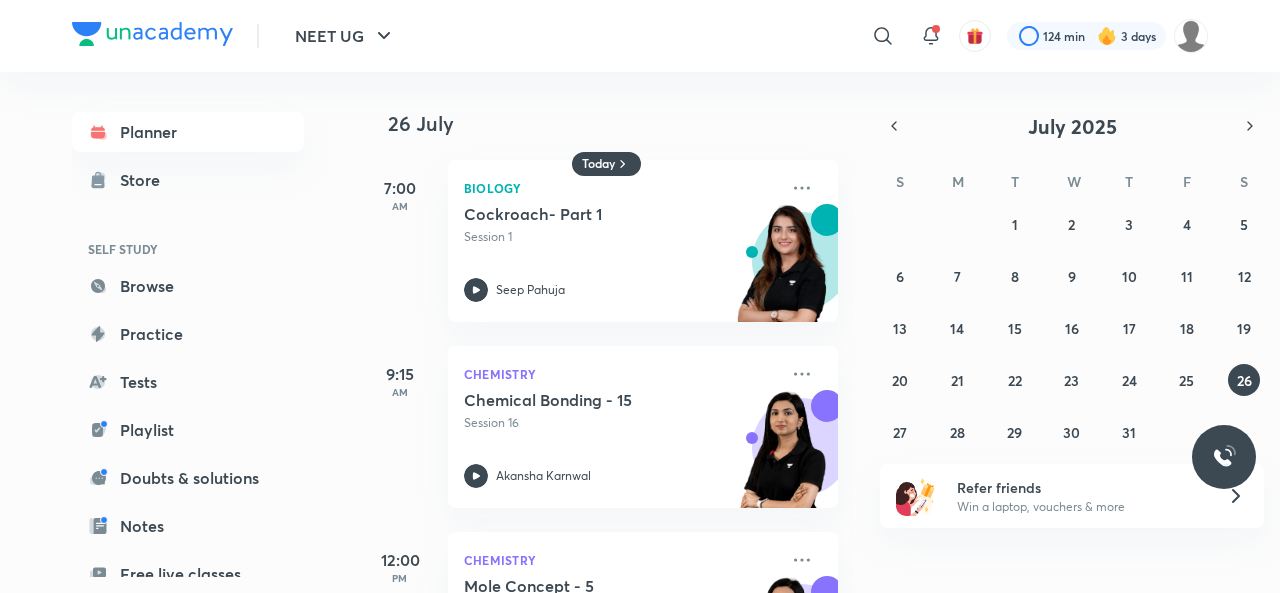 scroll, scrollTop: 0, scrollLeft: 0, axis: both 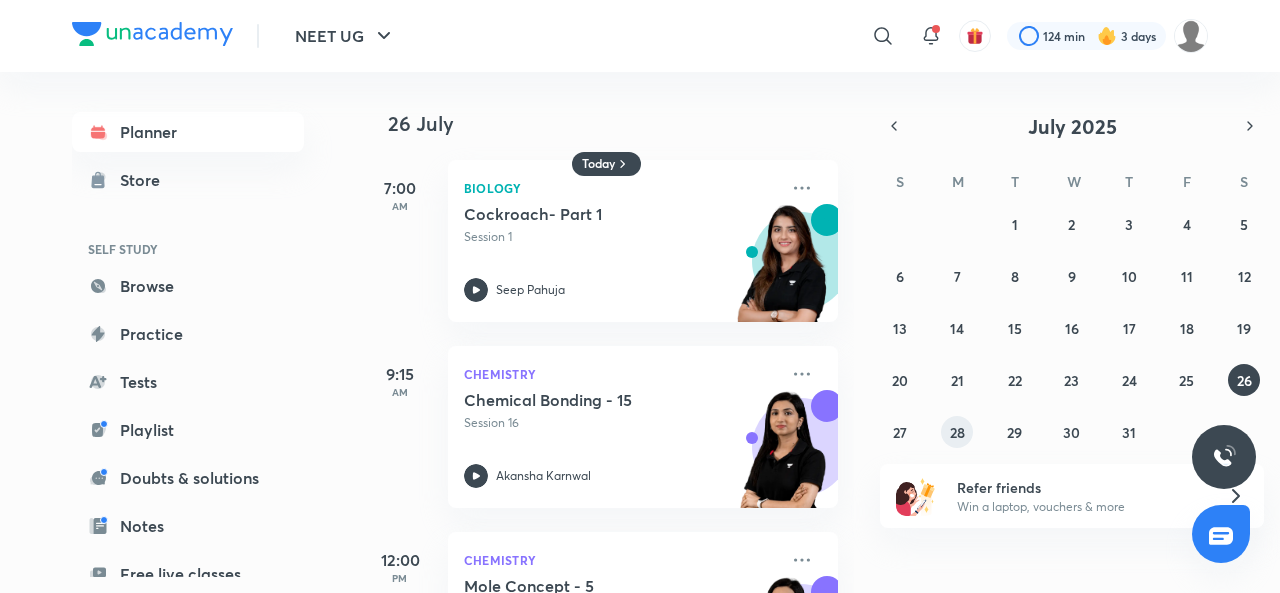 click on "28" at bounding box center (957, 432) 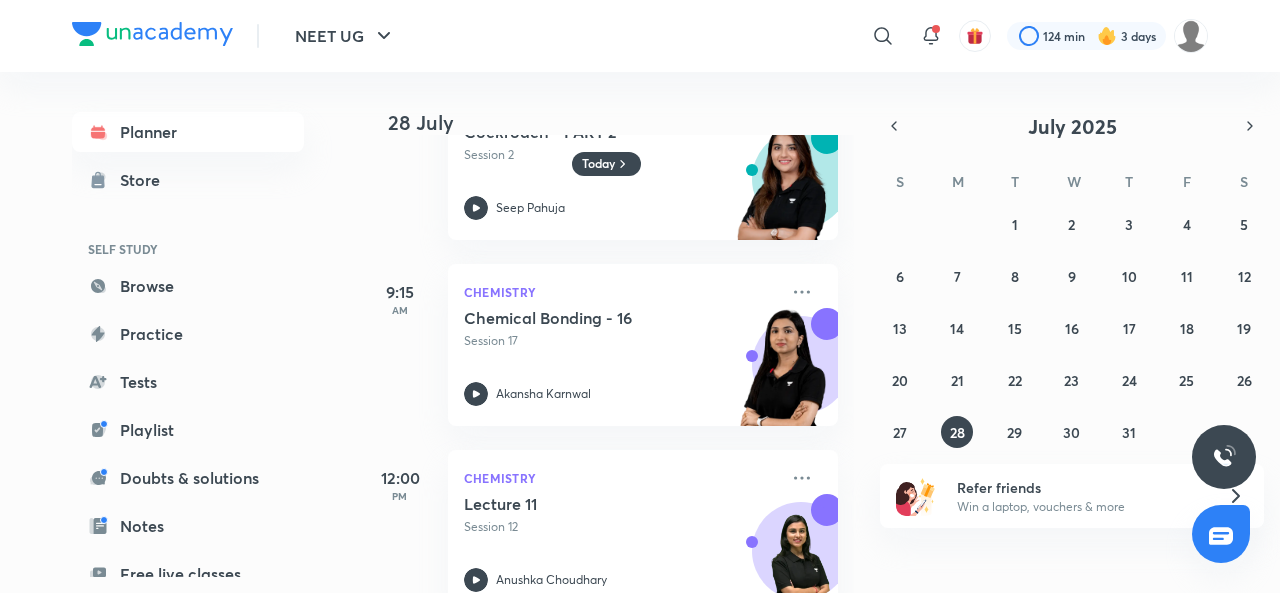 scroll, scrollTop: 318, scrollLeft: 0, axis: vertical 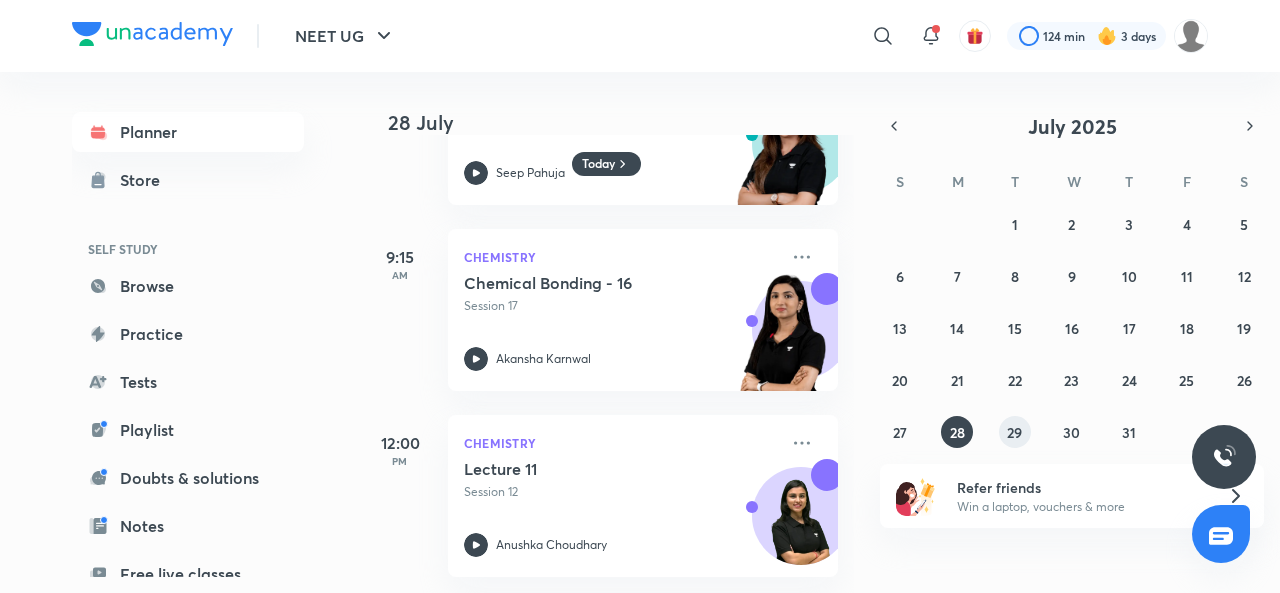 click on "29" at bounding box center (1014, 432) 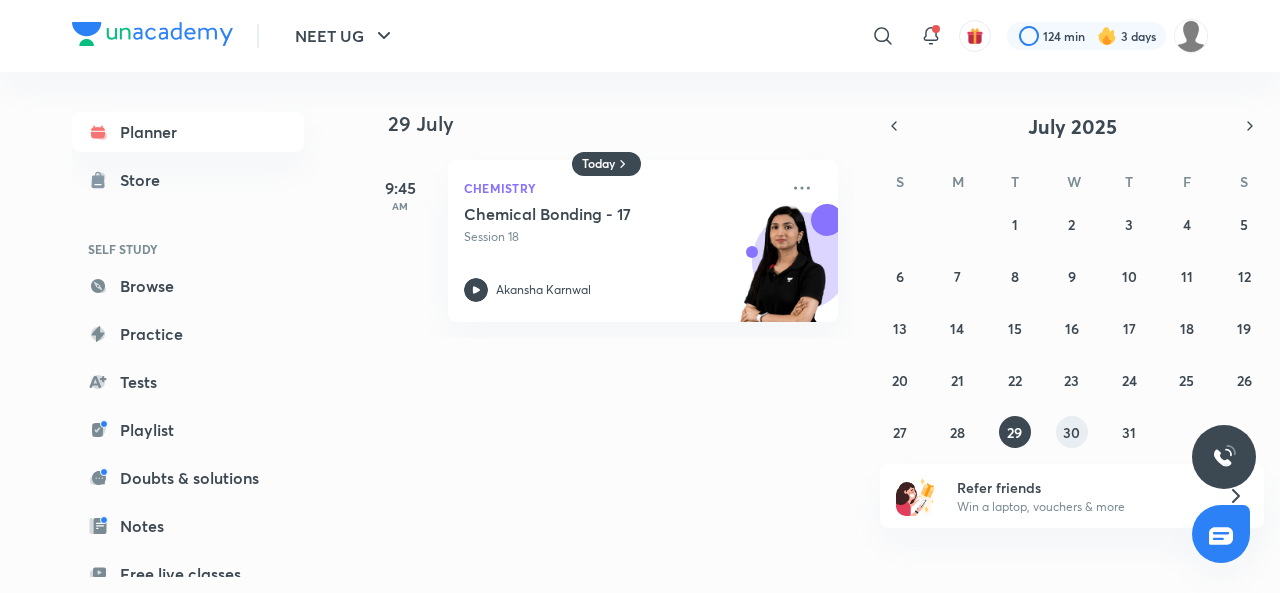 click on "30" at bounding box center [1071, 432] 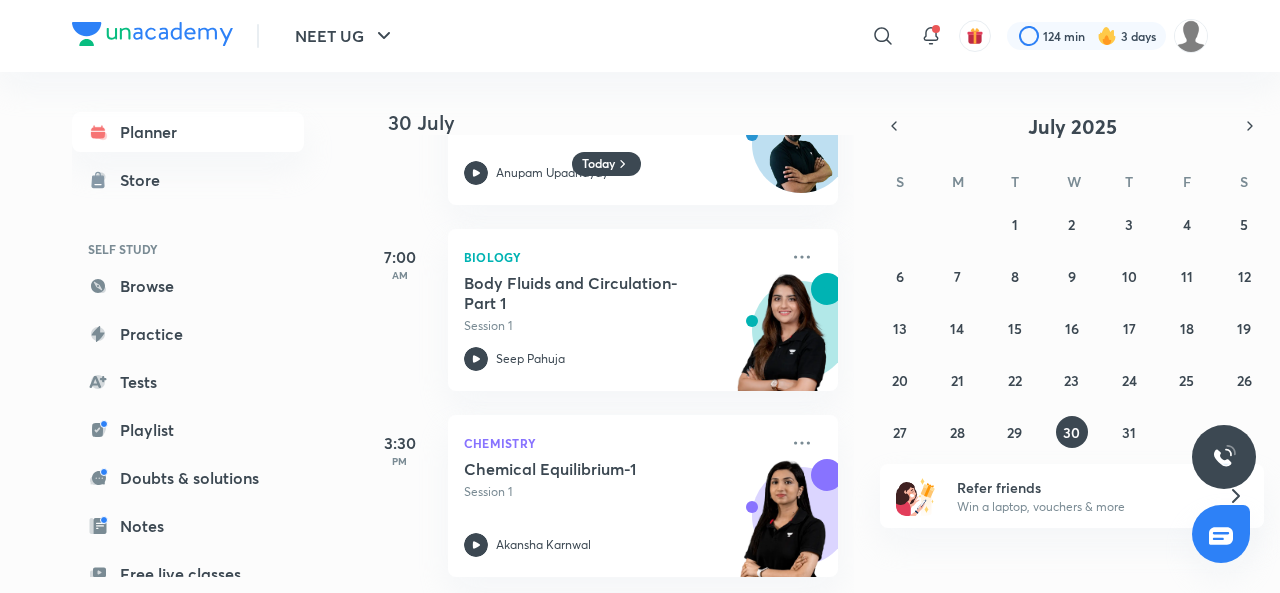 scroll, scrollTop: 132, scrollLeft: 0, axis: vertical 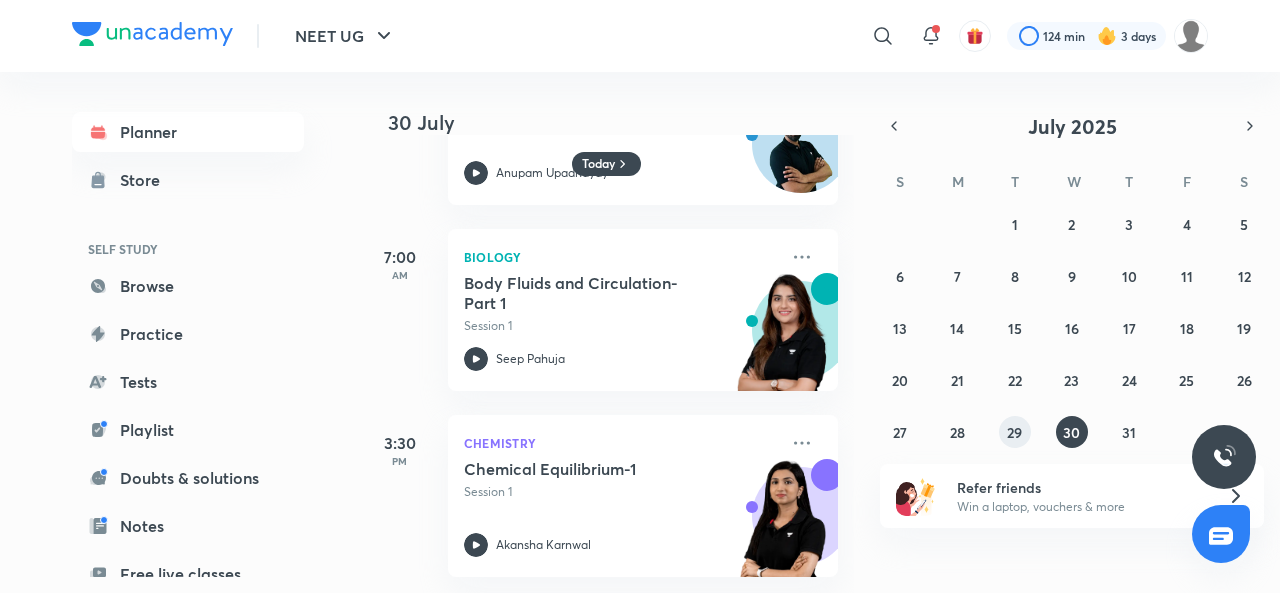 click on "29" at bounding box center (1014, 432) 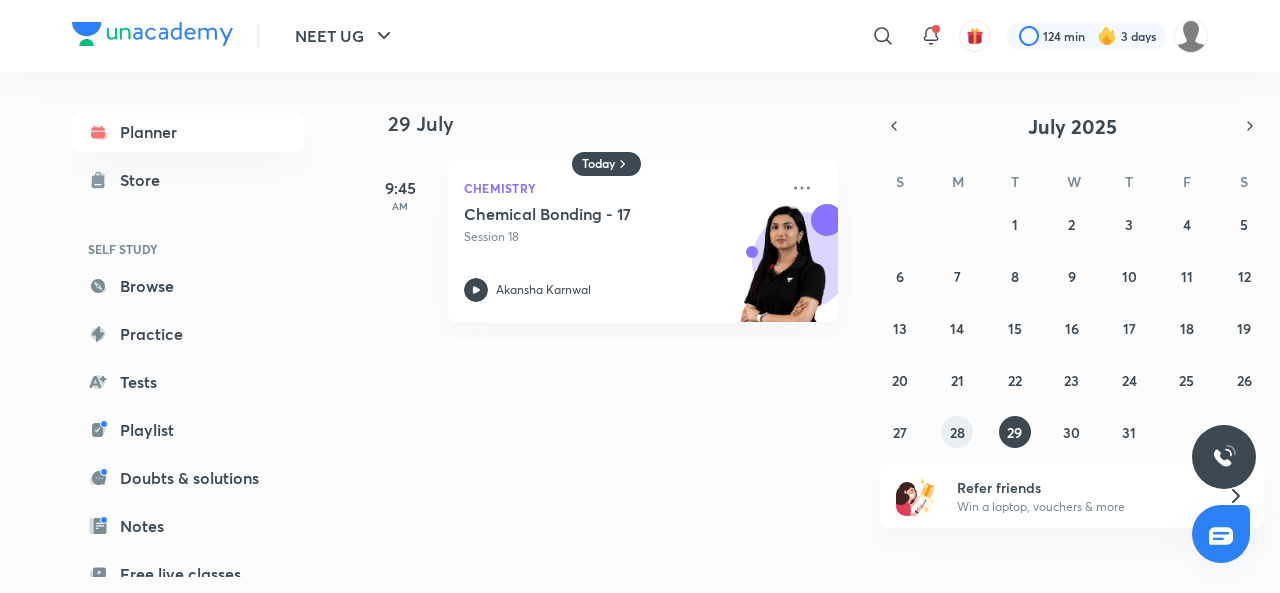 click on "28" at bounding box center [957, 432] 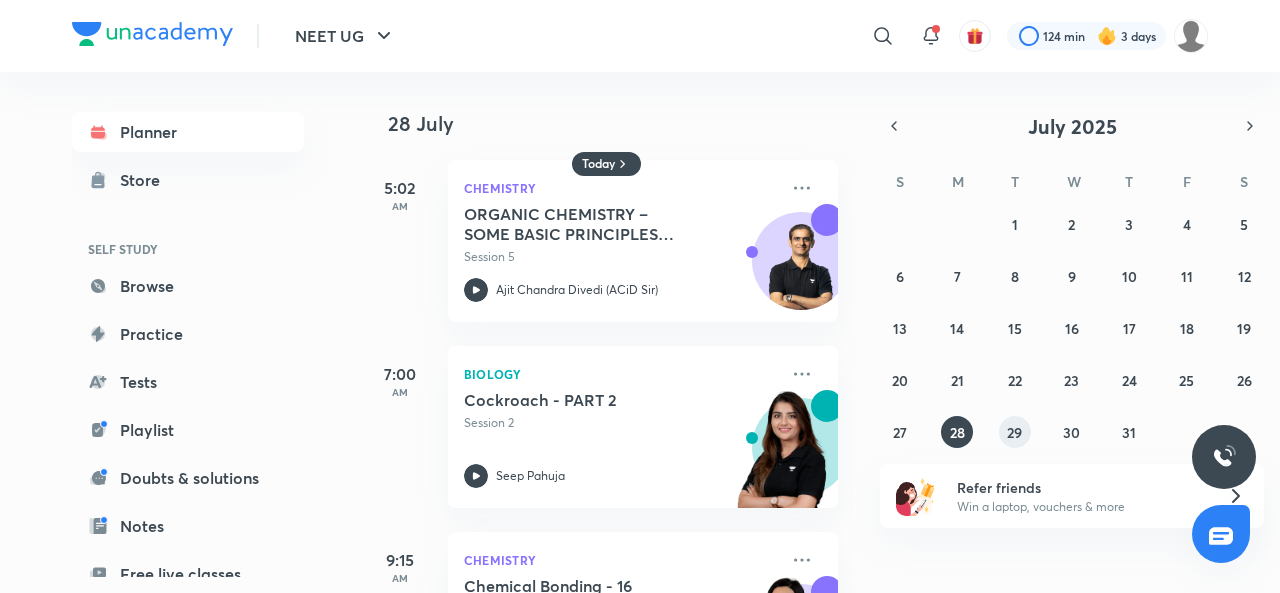 click on "29" at bounding box center (1014, 432) 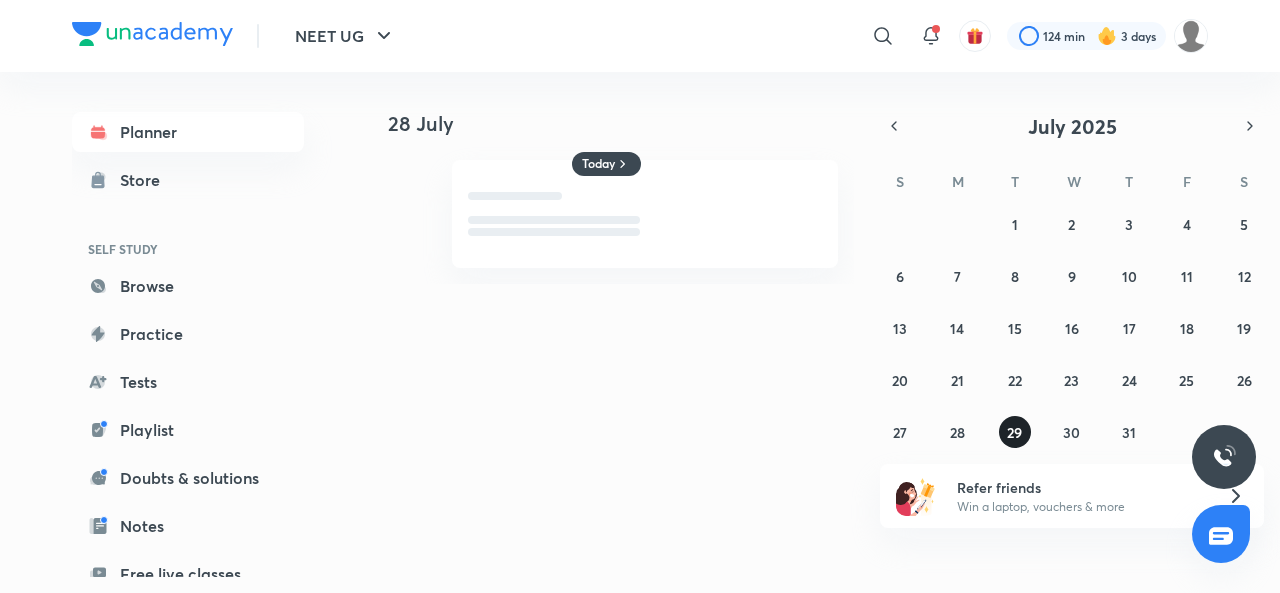 click on "29" at bounding box center (1014, 432) 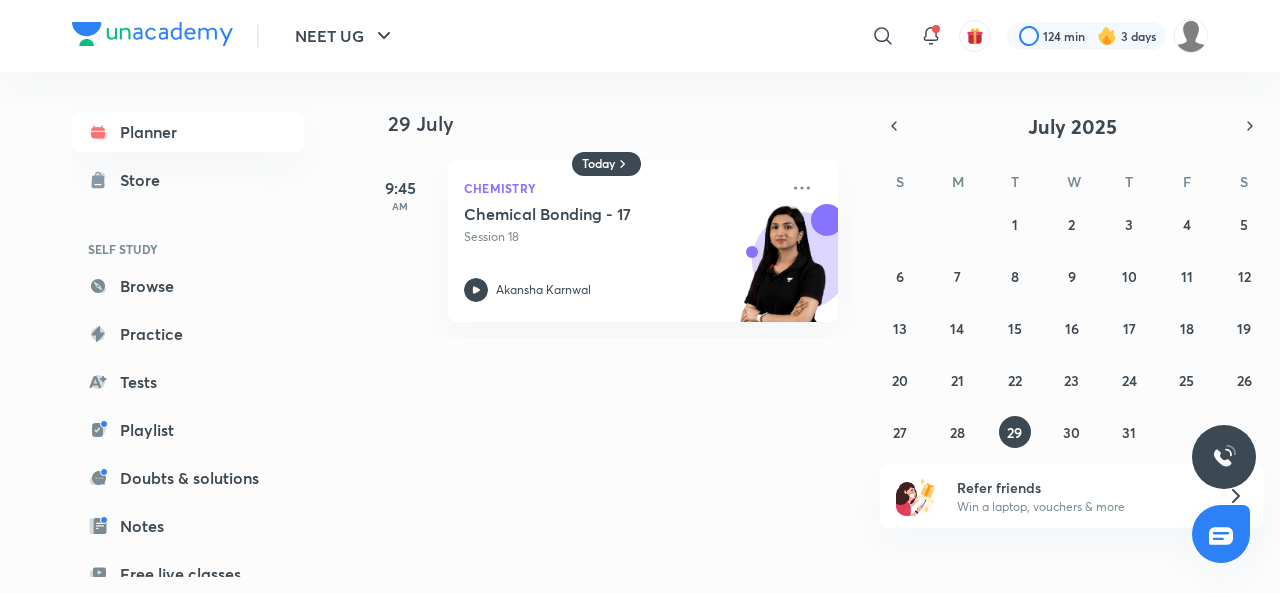drag, startPoint x: 908, startPoint y: 398, endPoint x: 576, endPoint y: 520, distance: 353.7061 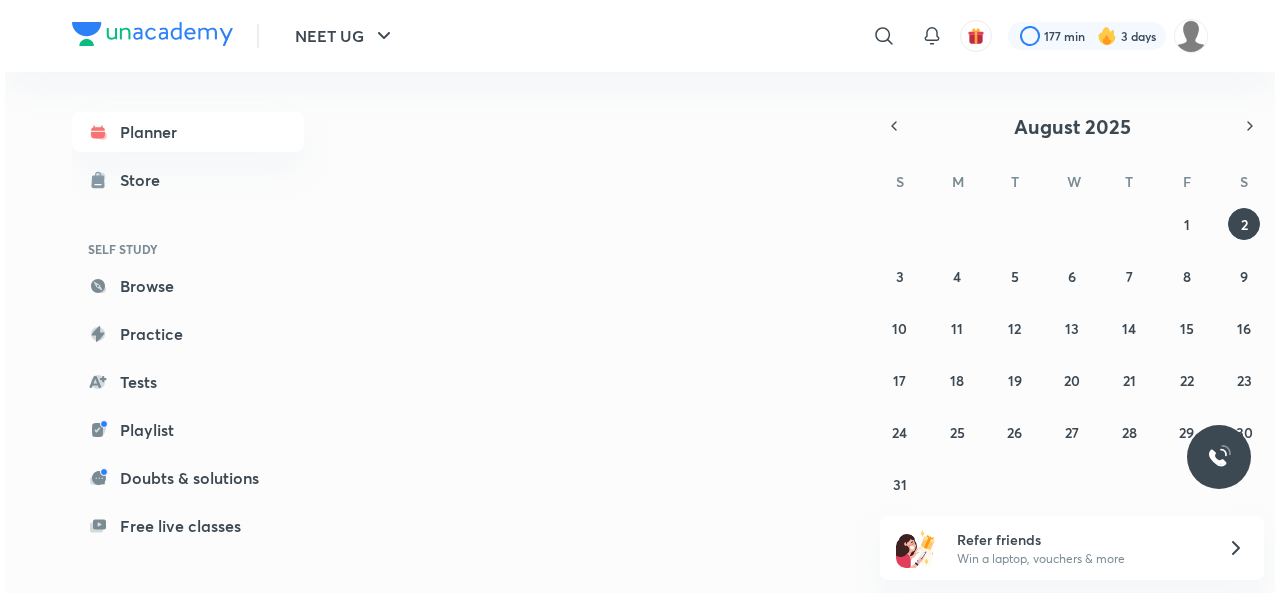 scroll, scrollTop: 0, scrollLeft: 0, axis: both 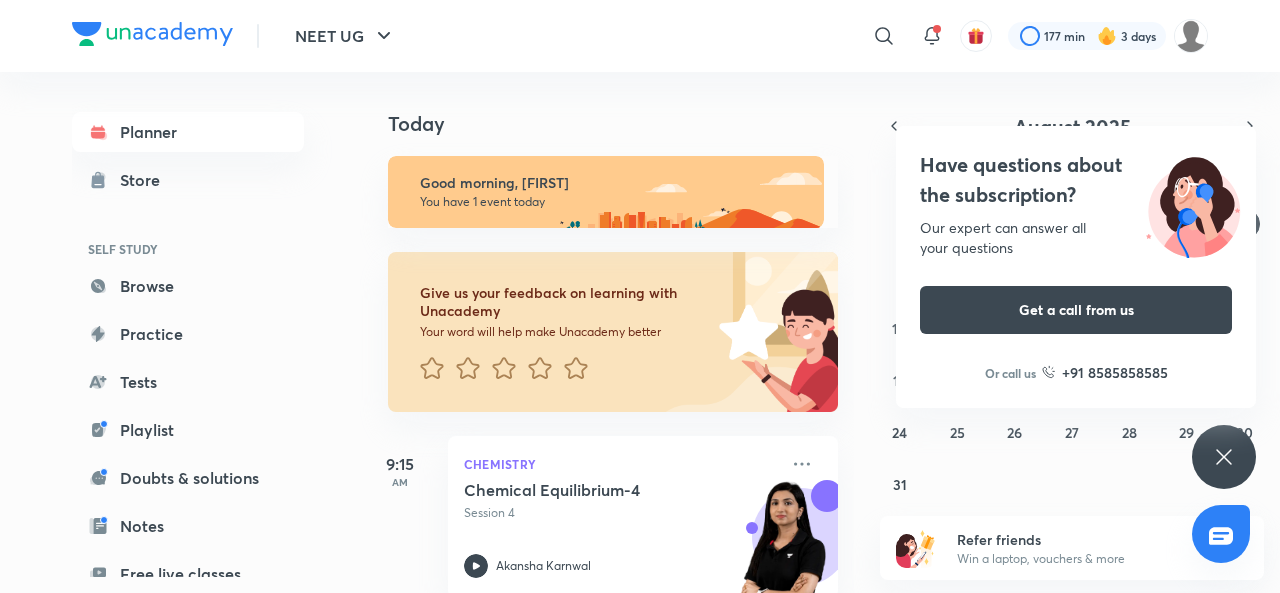 click 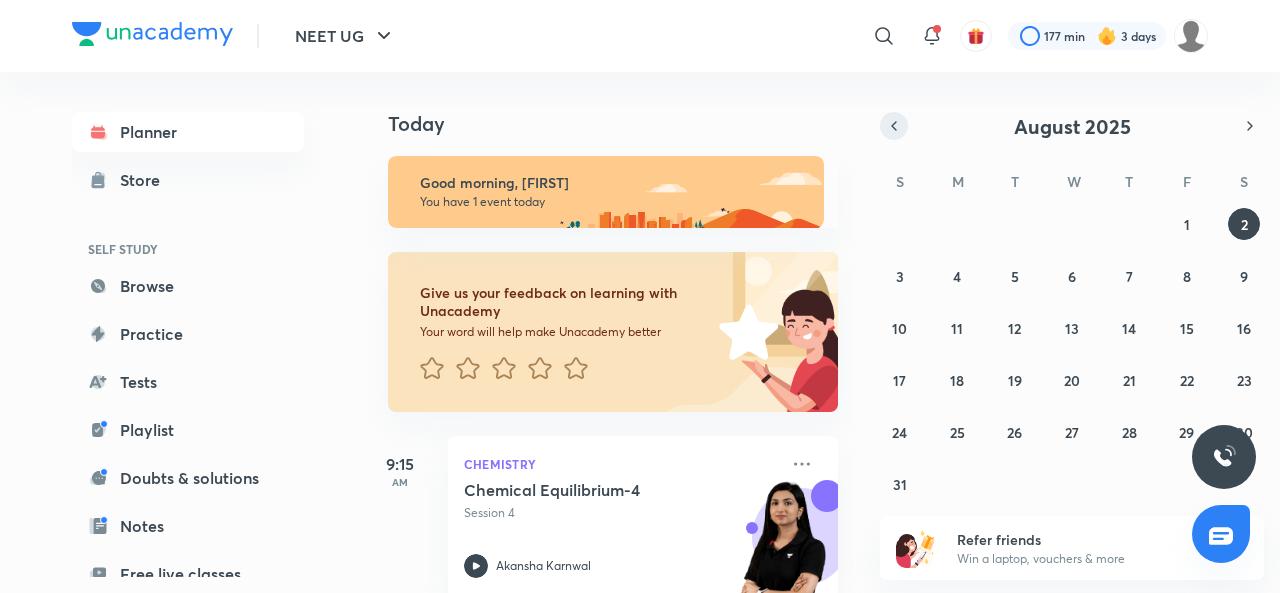 click 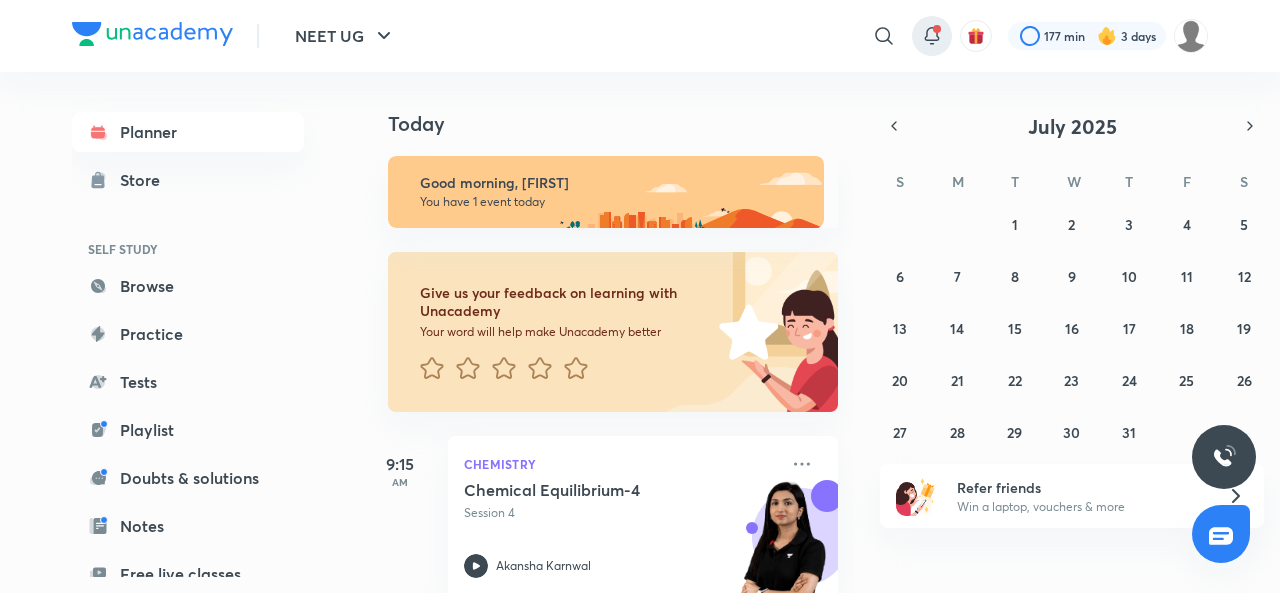 click 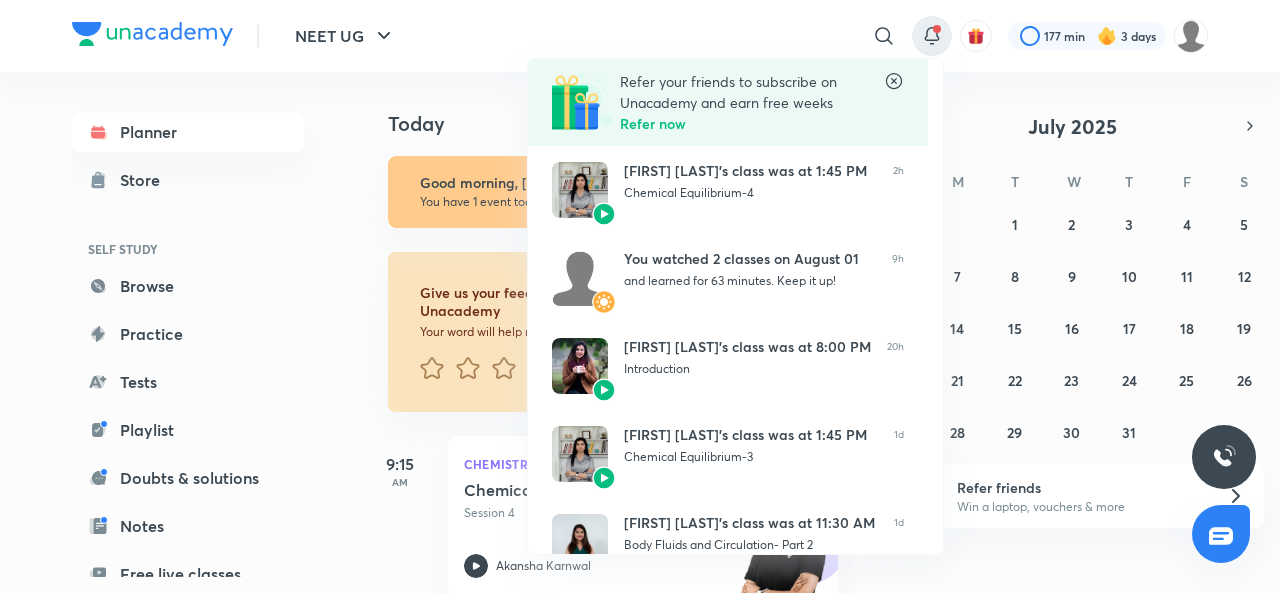 click at bounding box center (640, 296) 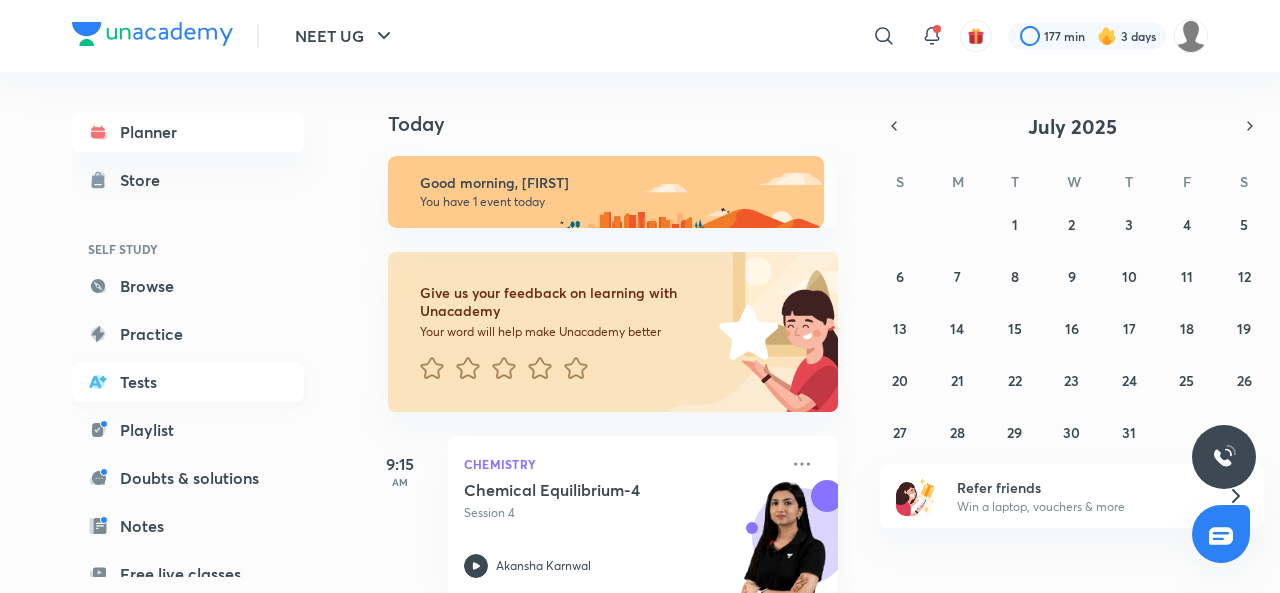 click on "Tests" at bounding box center [188, 382] 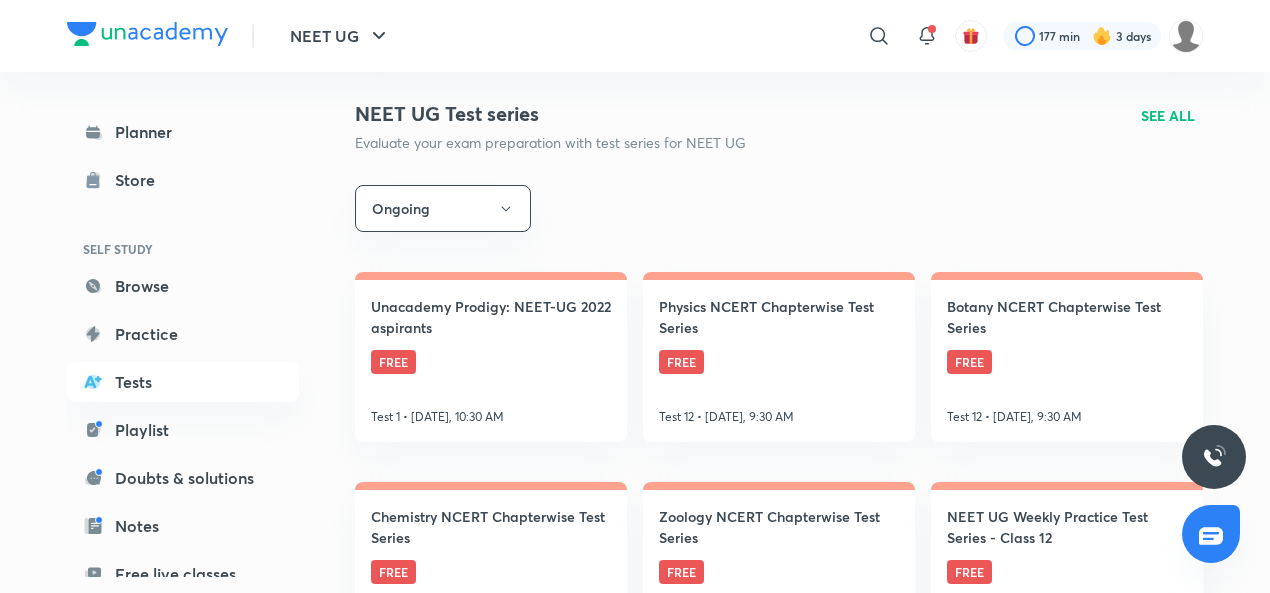 scroll, scrollTop: 270, scrollLeft: 0, axis: vertical 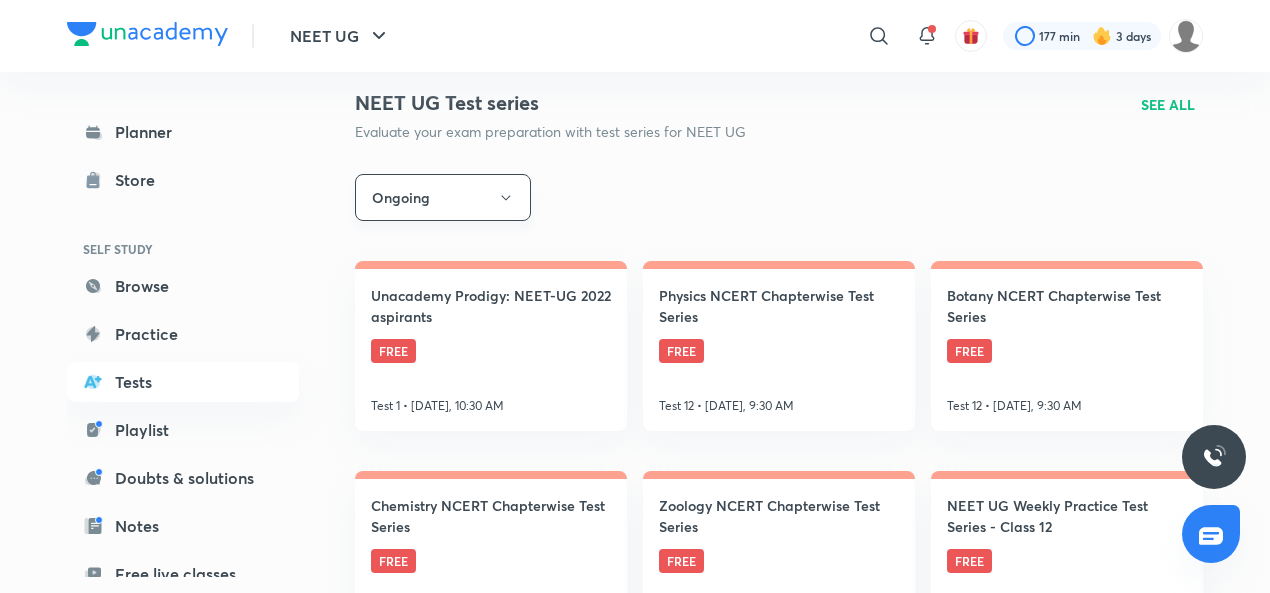 click on "Ongoing" at bounding box center [443, 197] 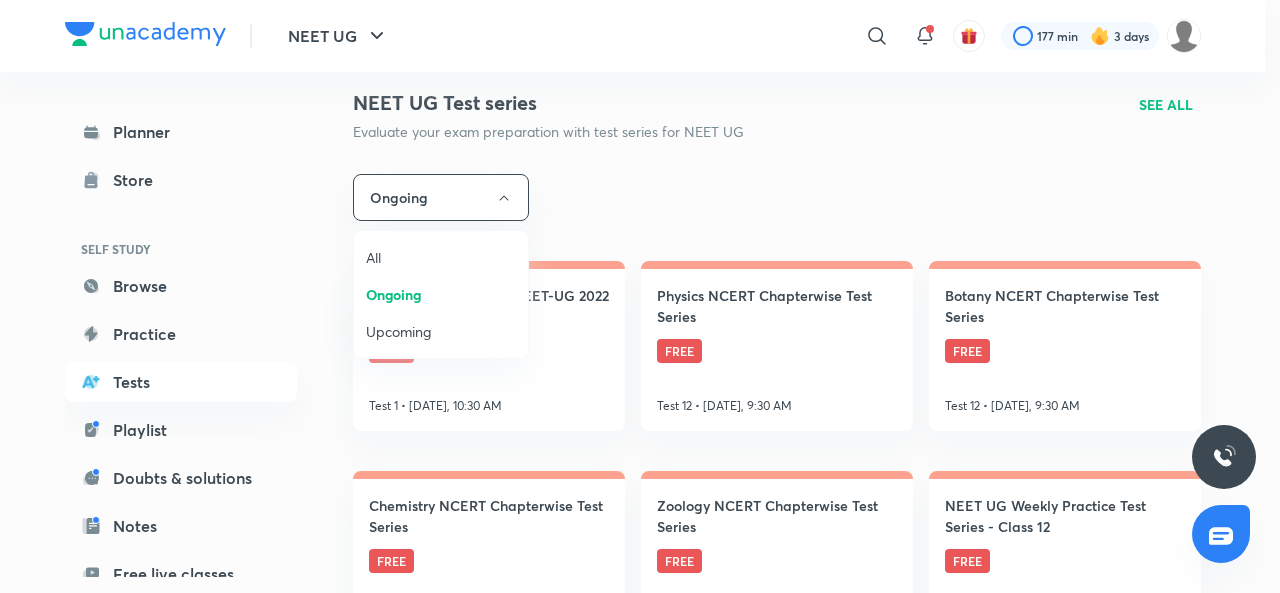 click on "Upcoming" at bounding box center (441, 331) 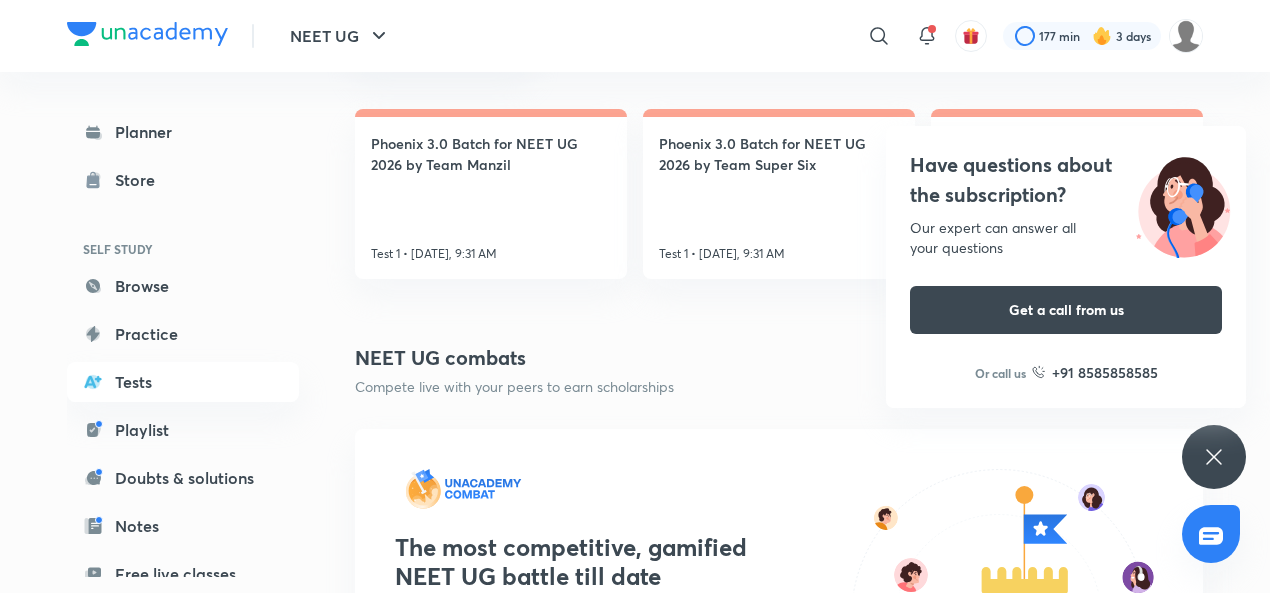 scroll, scrollTop: 426, scrollLeft: 0, axis: vertical 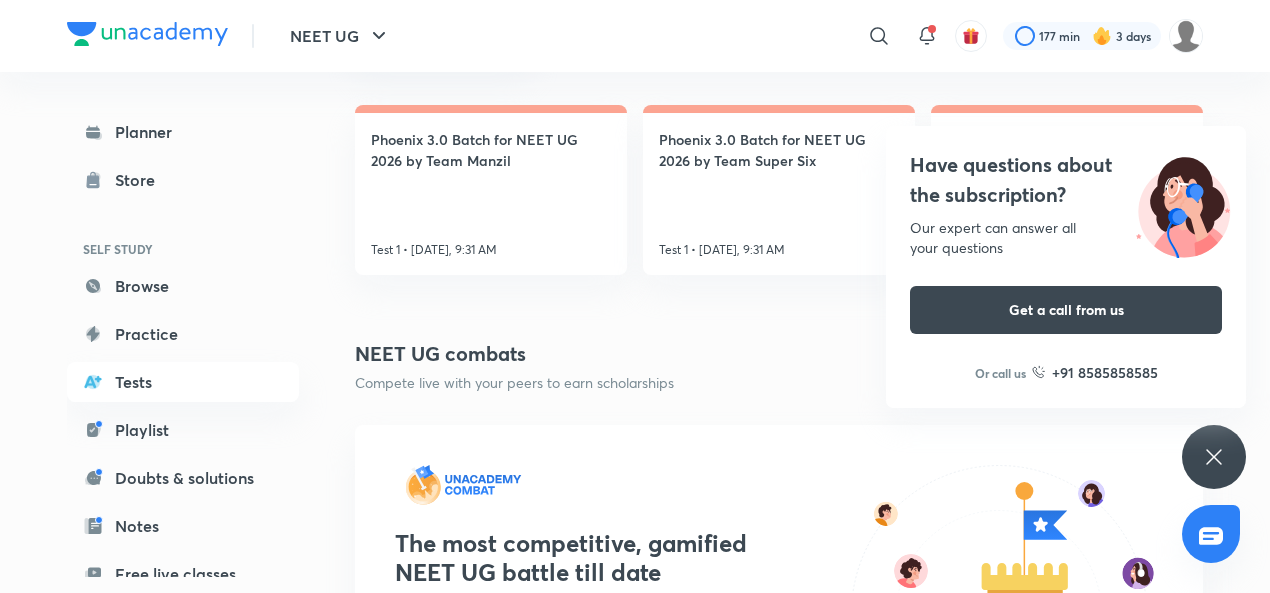 click 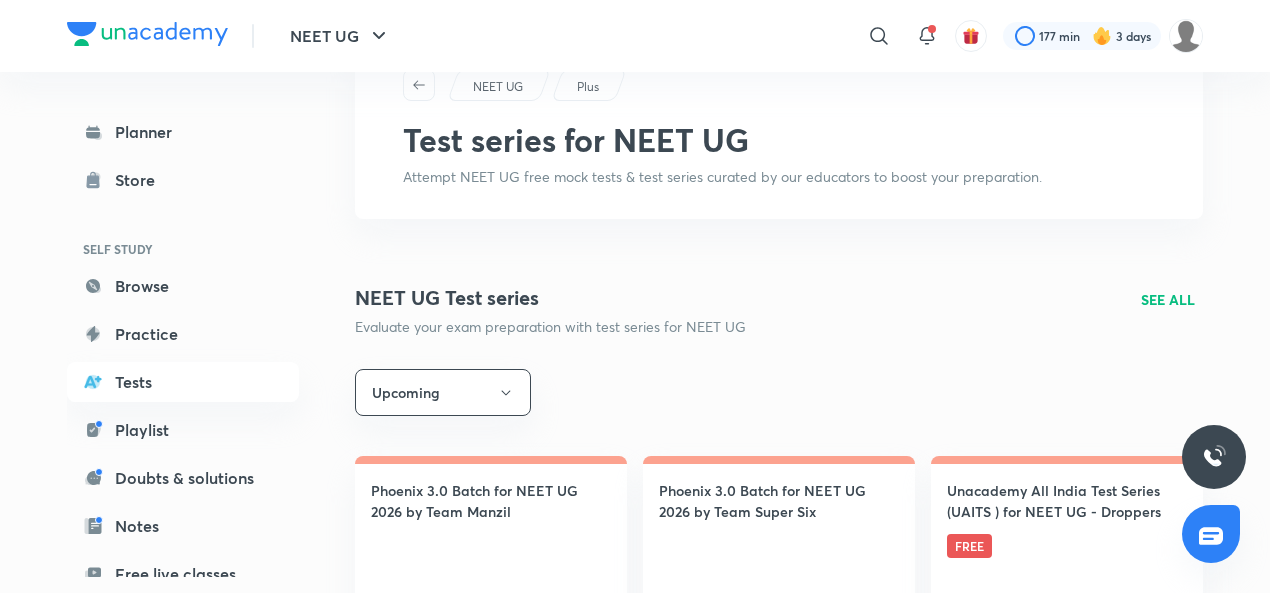 scroll, scrollTop: 0, scrollLeft: 0, axis: both 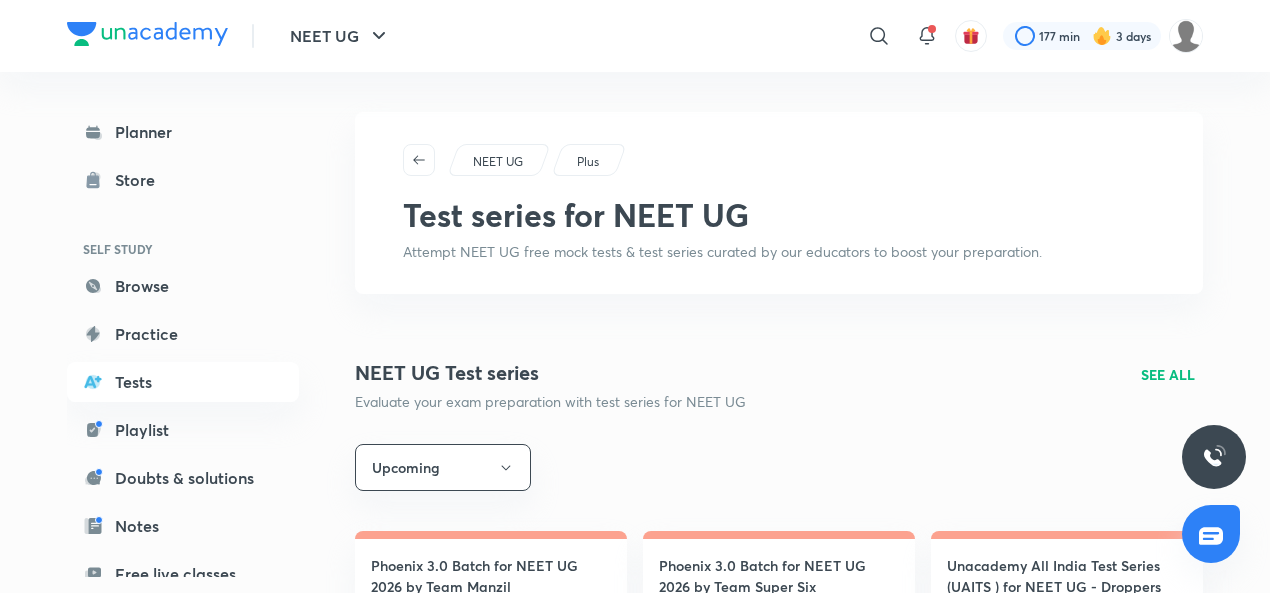 click on "Plus" at bounding box center (588, 162) 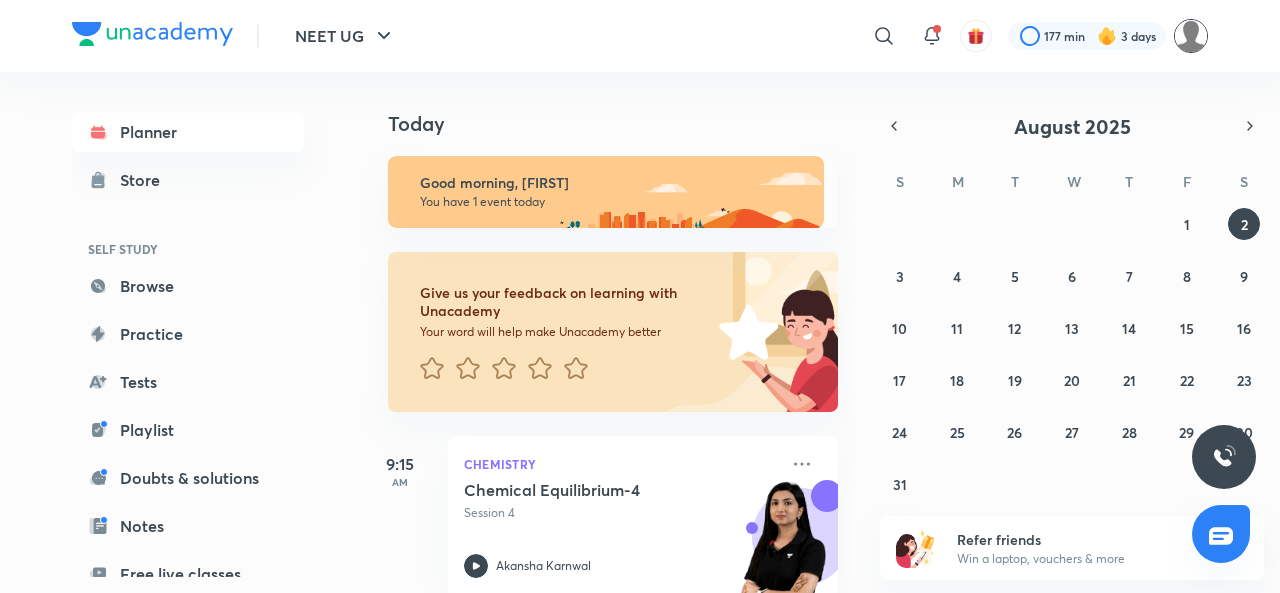click at bounding box center (1191, 36) 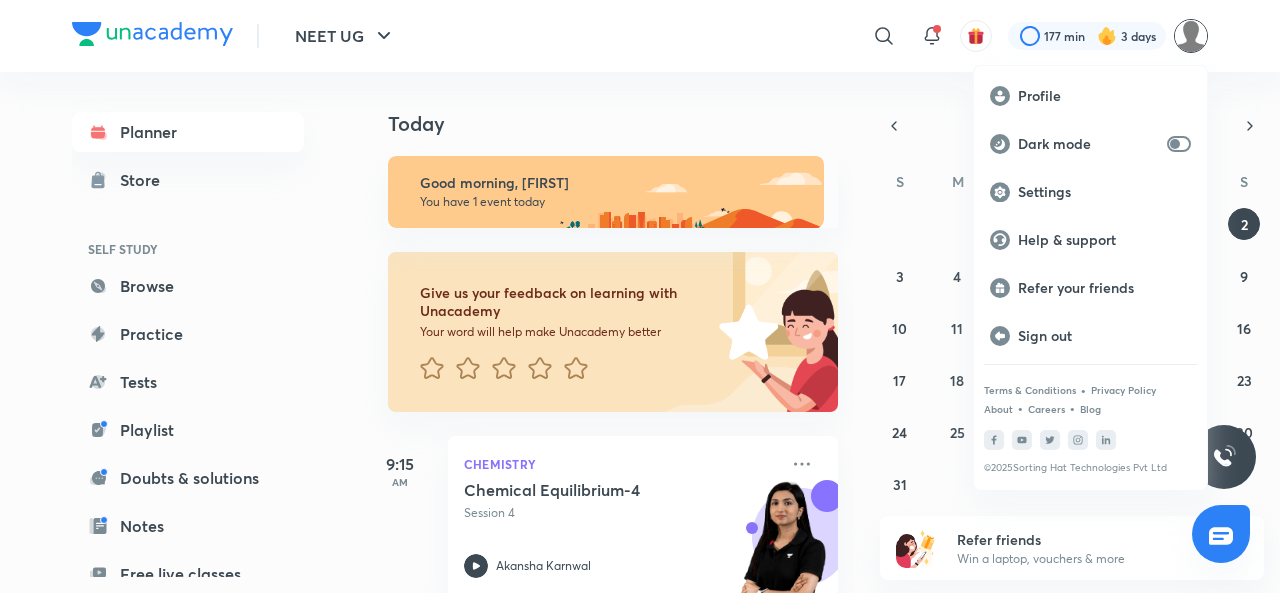 click at bounding box center [640, 296] 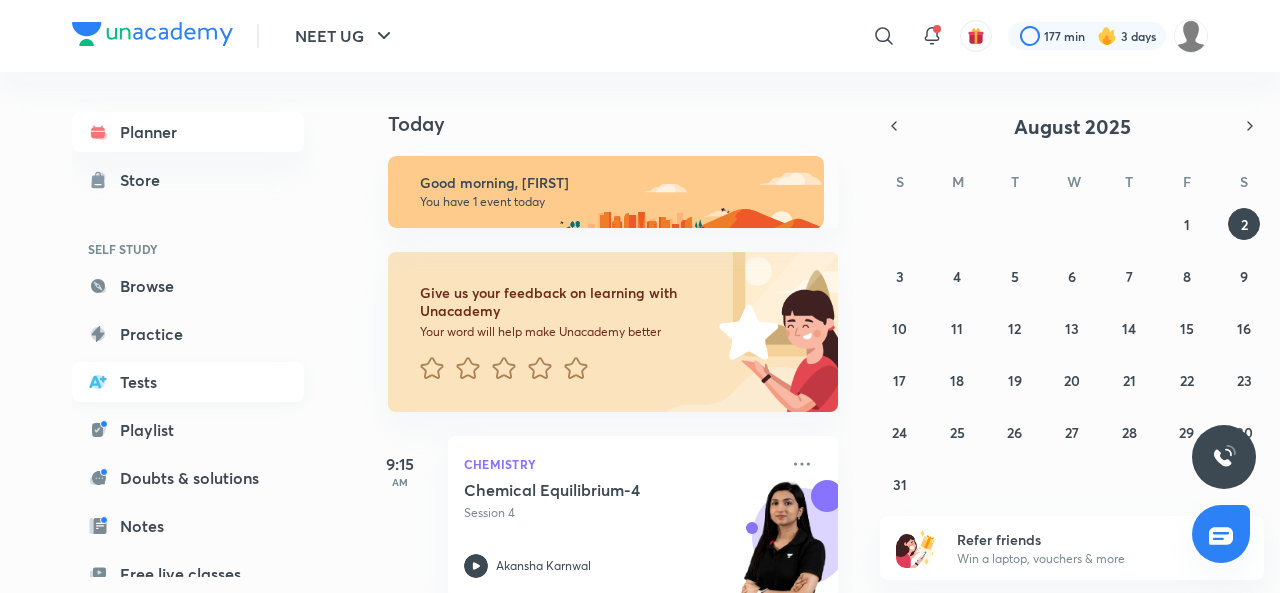 click on "Tests" at bounding box center (188, 382) 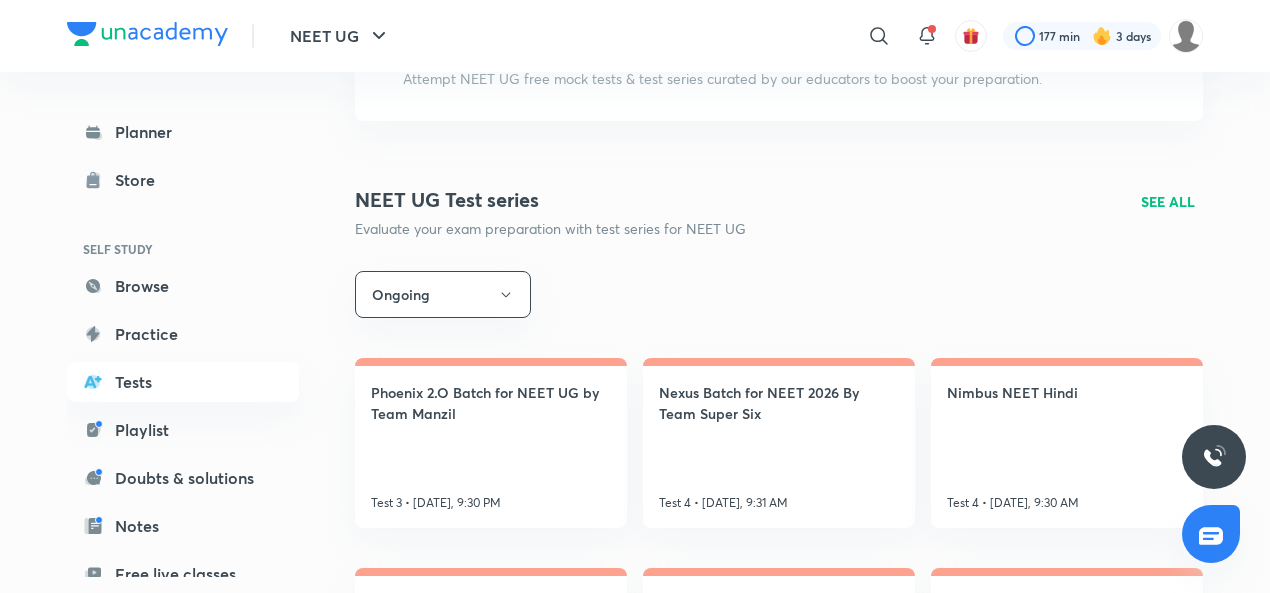 scroll, scrollTop: 132, scrollLeft: 0, axis: vertical 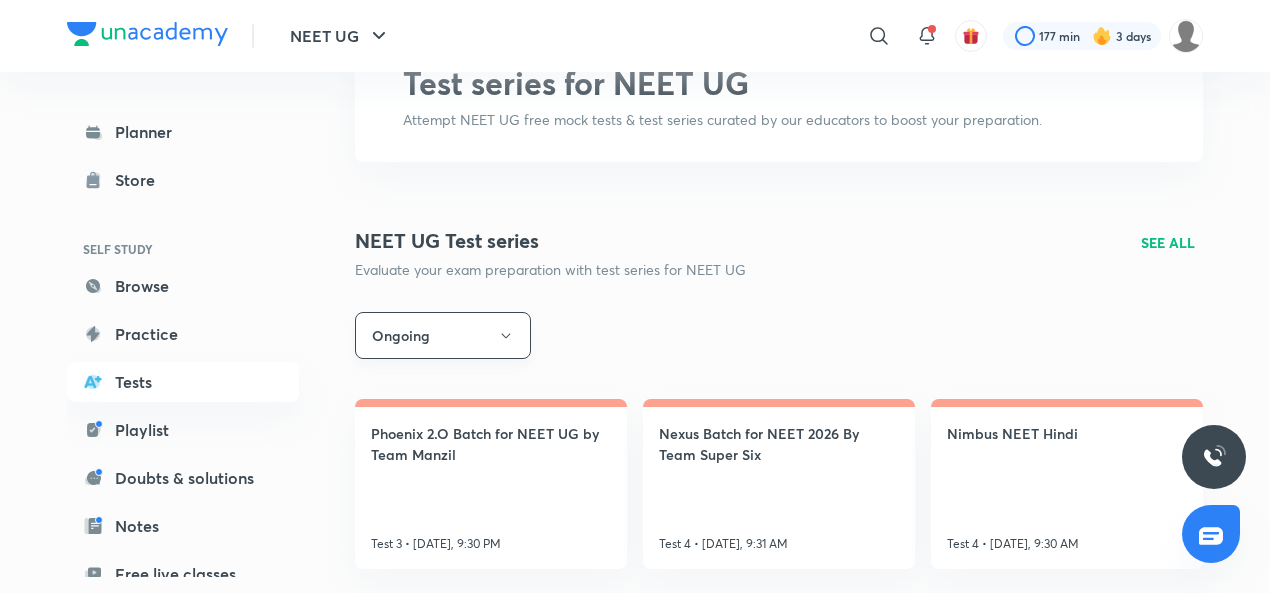 click 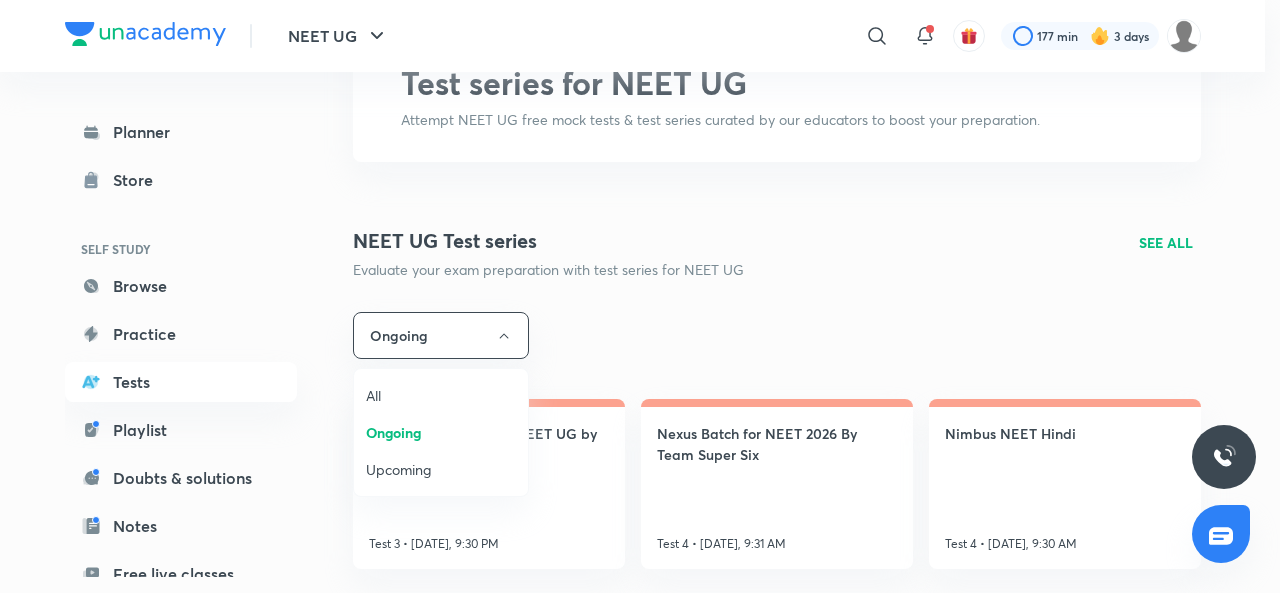 click on "Upcoming" at bounding box center (441, 469) 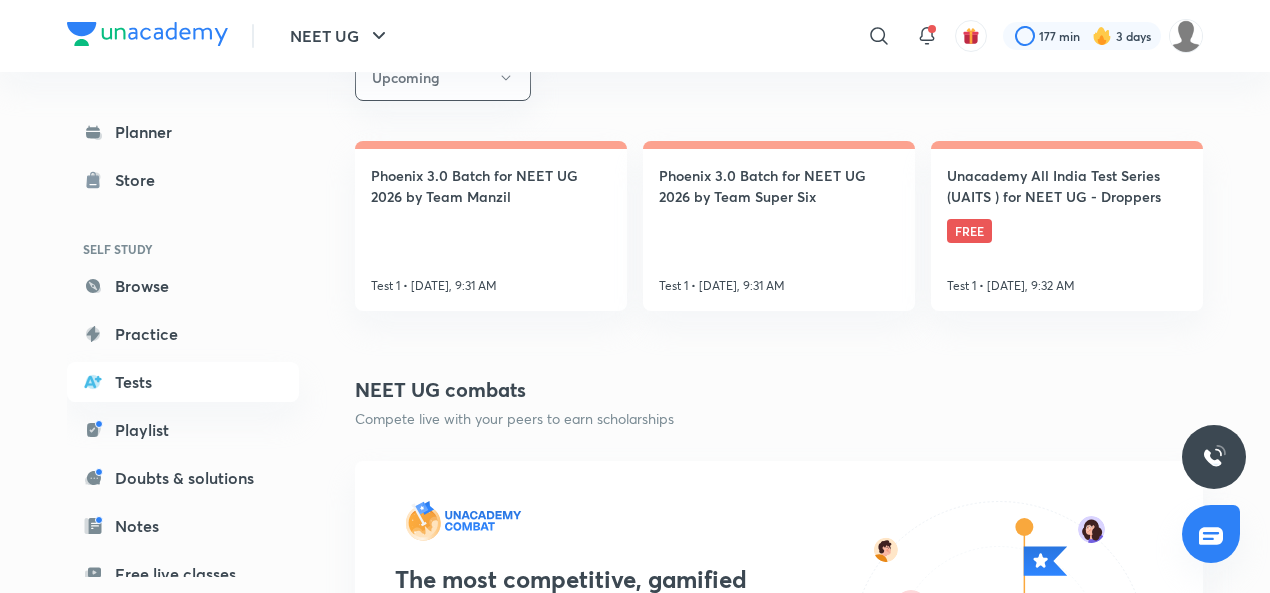 scroll, scrollTop: 398, scrollLeft: 0, axis: vertical 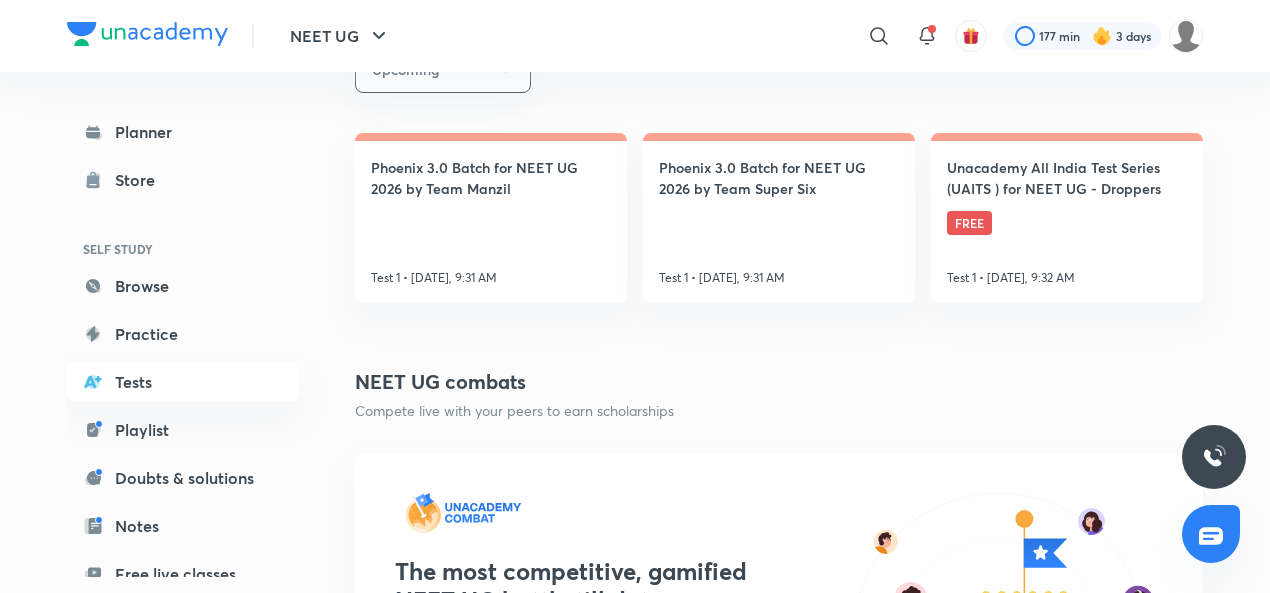 click on "NEET UG combats Compete live with your peers to earn scholarships" at bounding box center (779, 394) 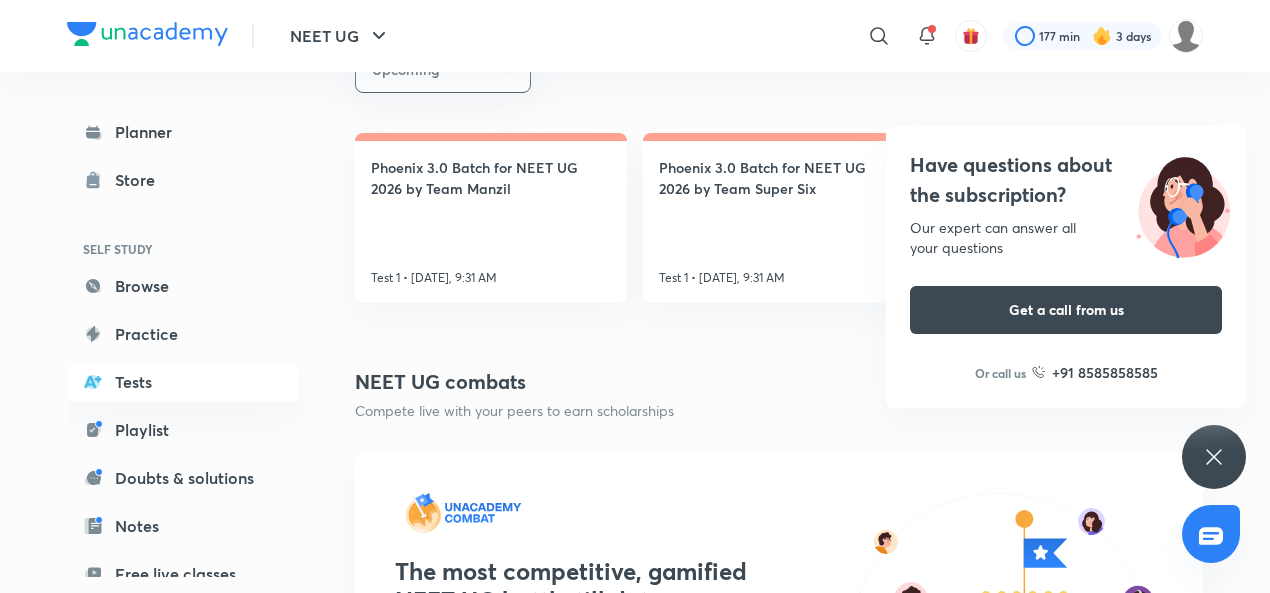 click on "NEET UG combats Compete live with your peers to earn scholarships" at bounding box center (779, 394) 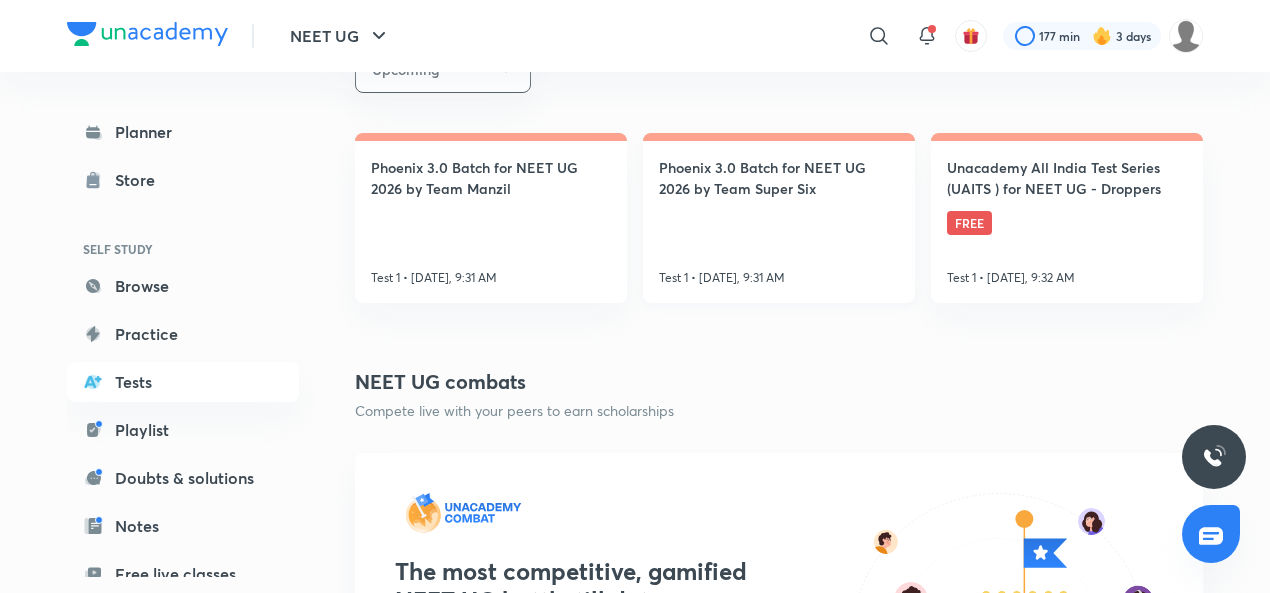click on "Phoenix 3.0 Batch for NEET UG 2026 by Team Super Six Test 1 • [DATE], 9:31 AM" at bounding box center (779, 218) 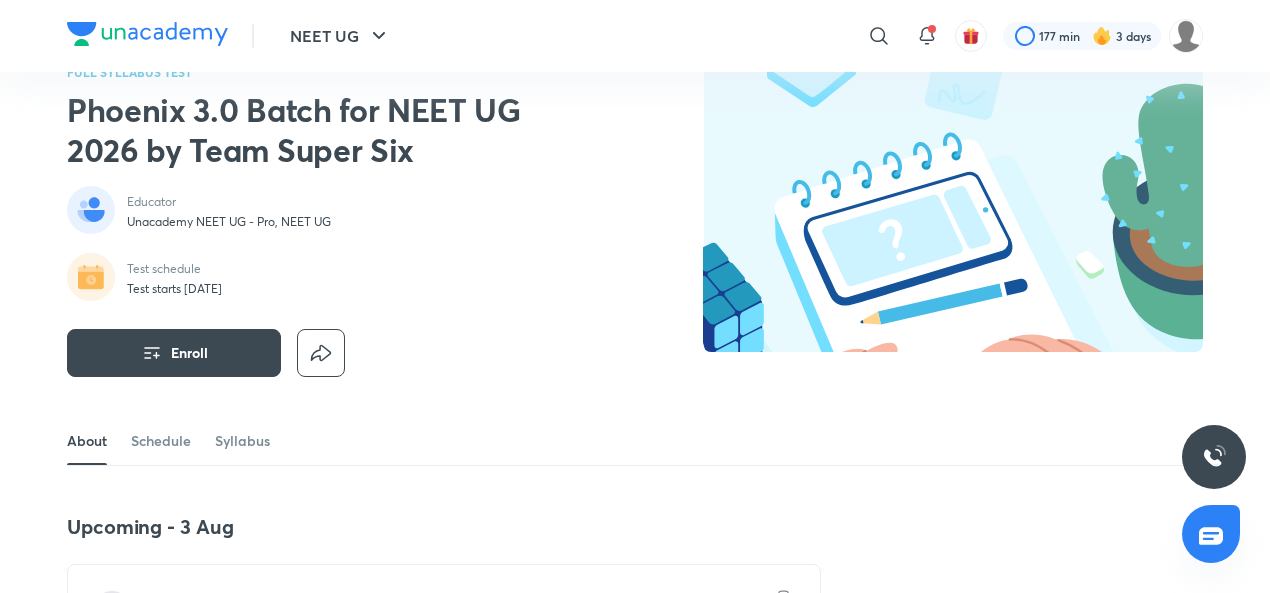 scroll, scrollTop: 0, scrollLeft: 0, axis: both 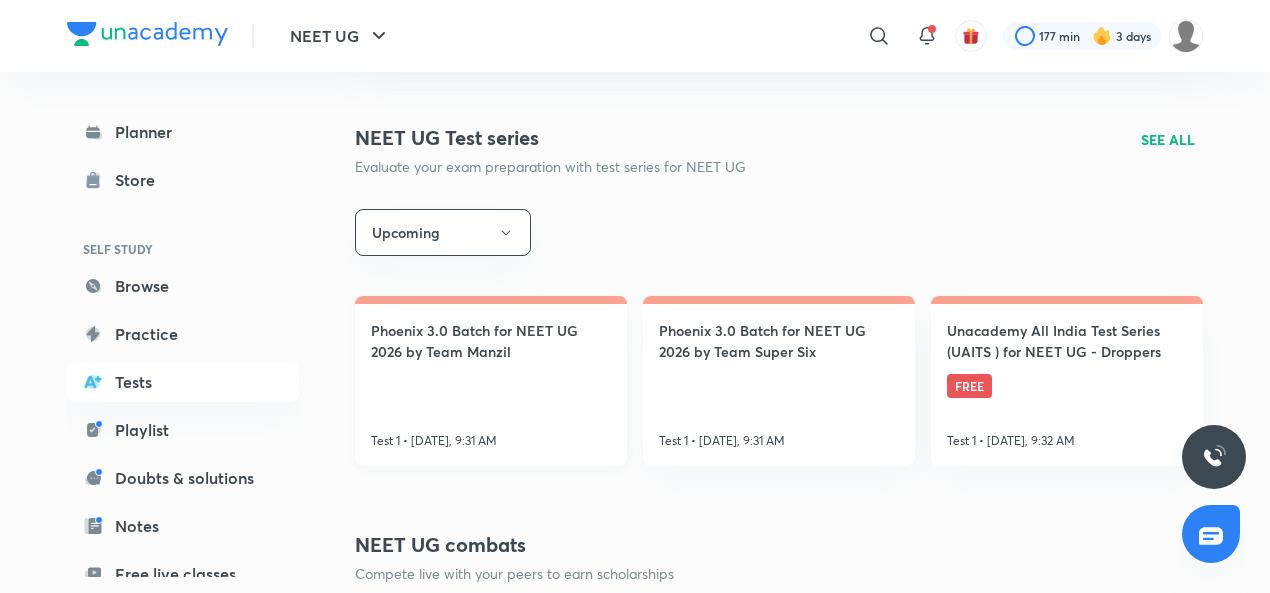 click on "Phoenix 3.0 Batch for NEET UG 2026 by [FIRST] [LAST] Test 1 • [DATE], 9:31 AM" at bounding box center [491, 381] 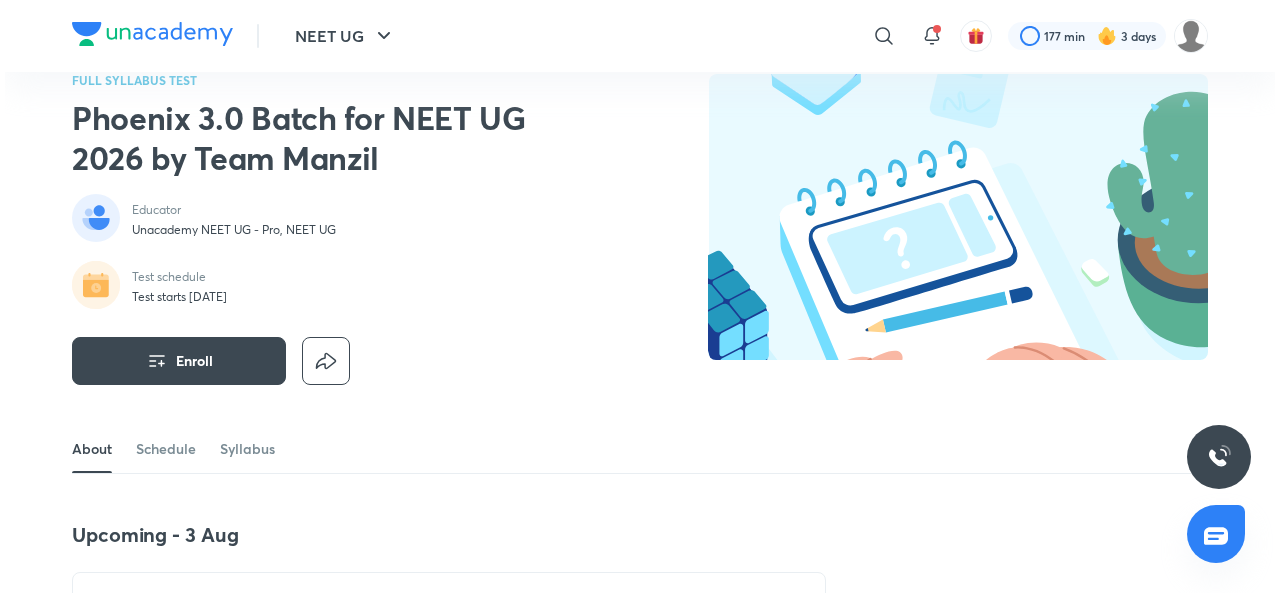 scroll, scrollTop: 0, scrollLeft: 0, axis: both 